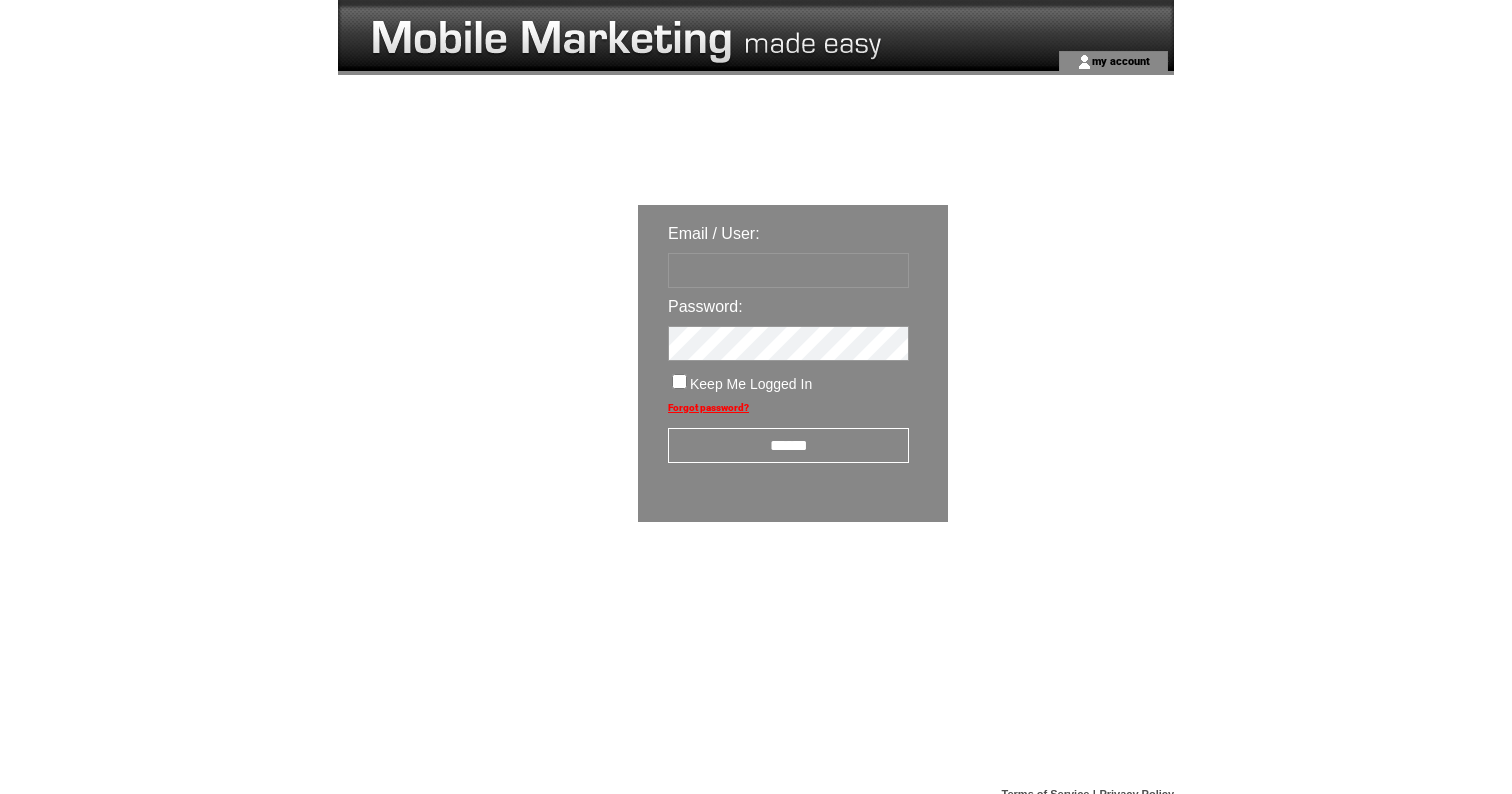 scroll, scrollTop: 0, scrollLeft: 0, axis: both 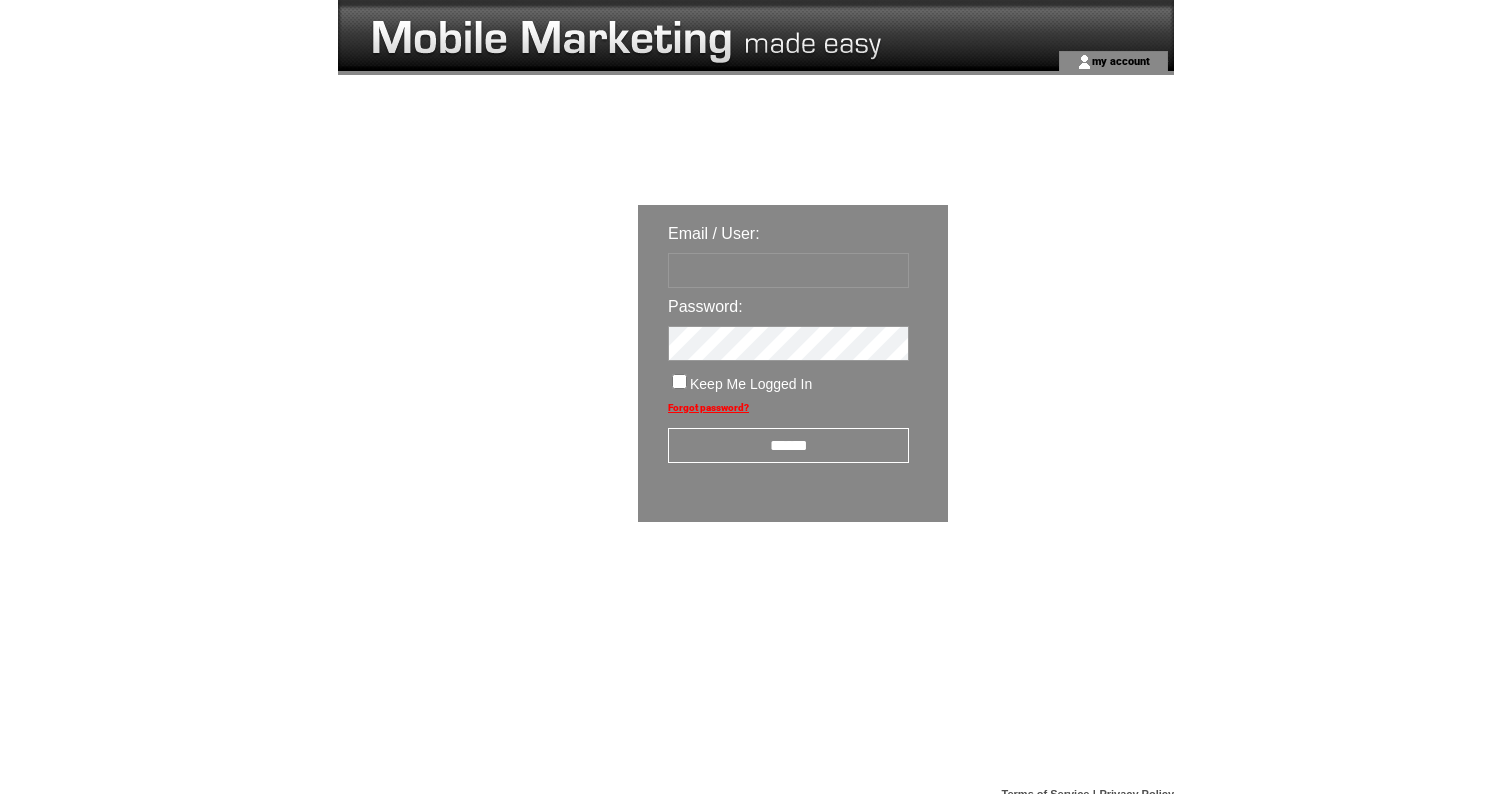 type on "**********" 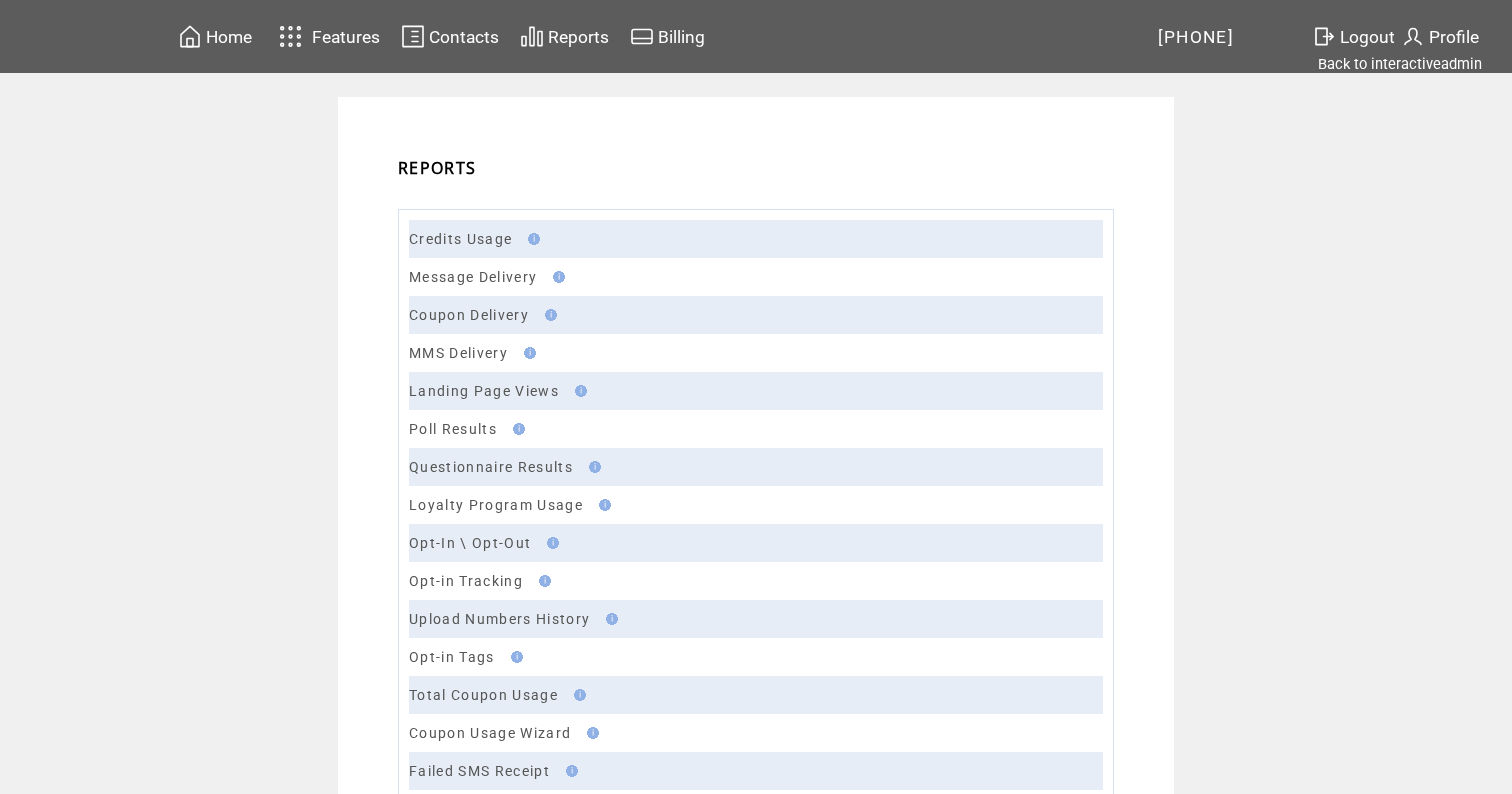scroll, scrollTop: 0, scrollLeft: 0, axis: both 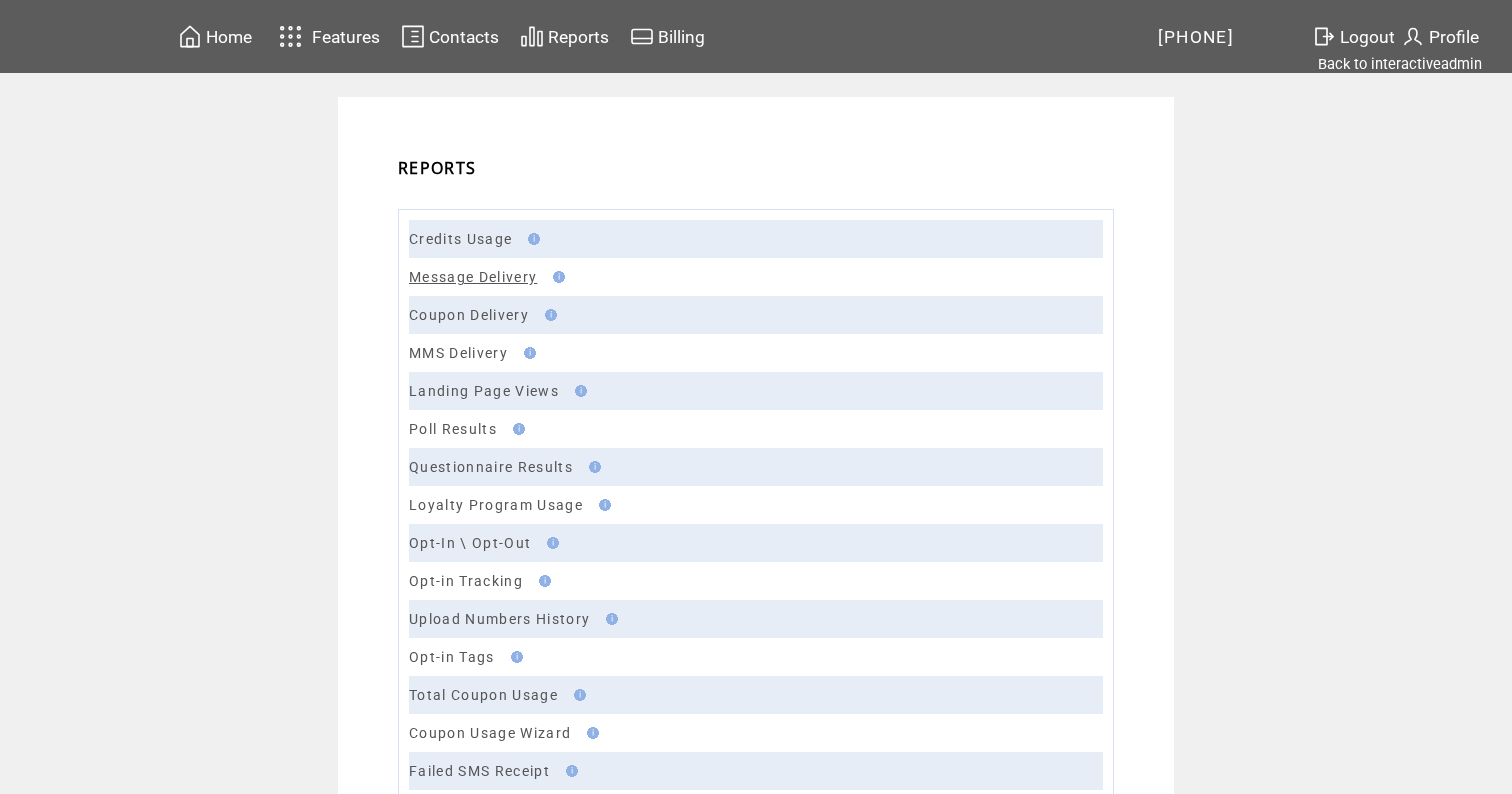 click on "Message Delivery" at bounding box center [473, 277] 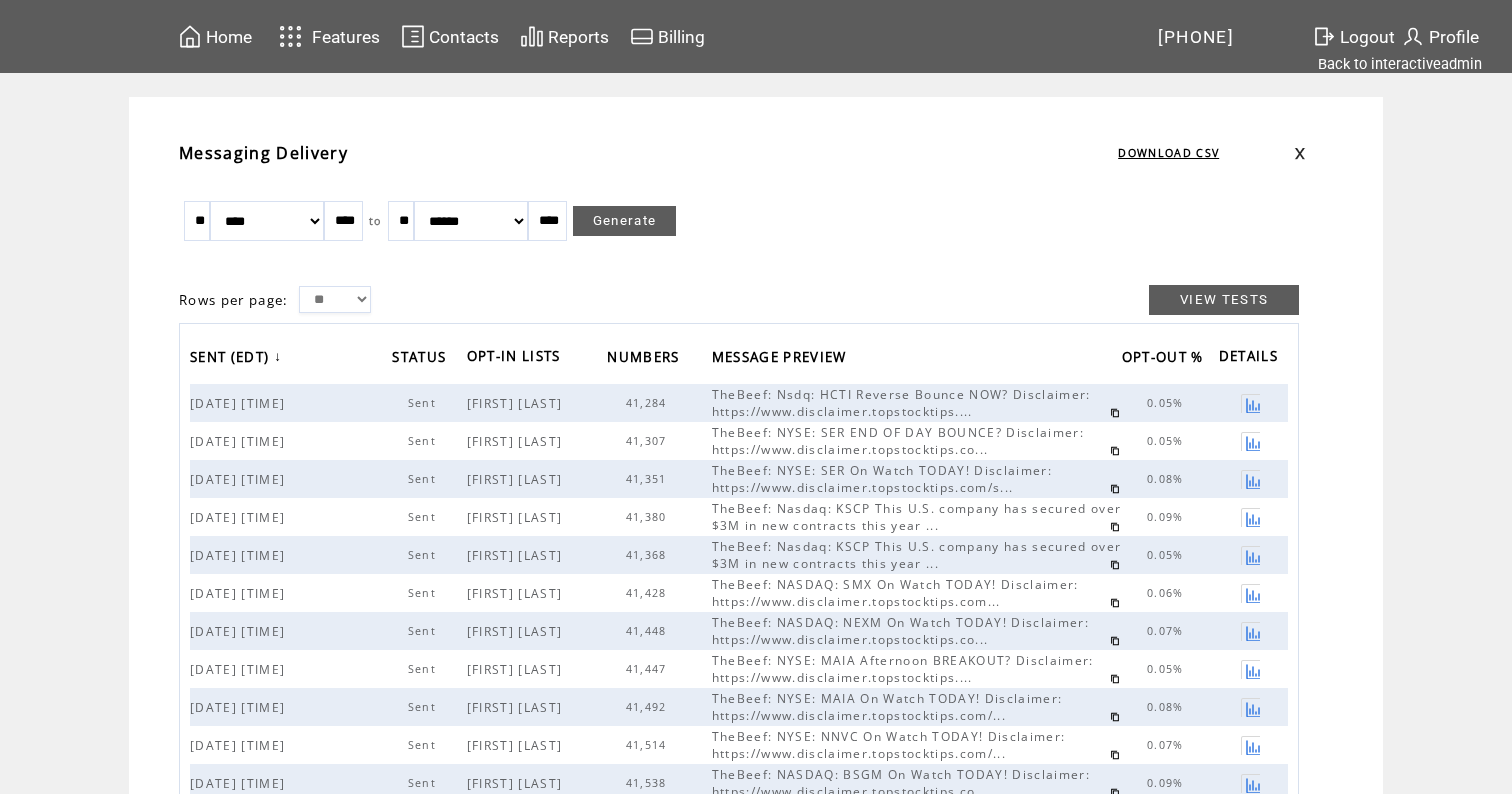 scroll, scrollTop: 0, scrollLeft: 0, axis: both 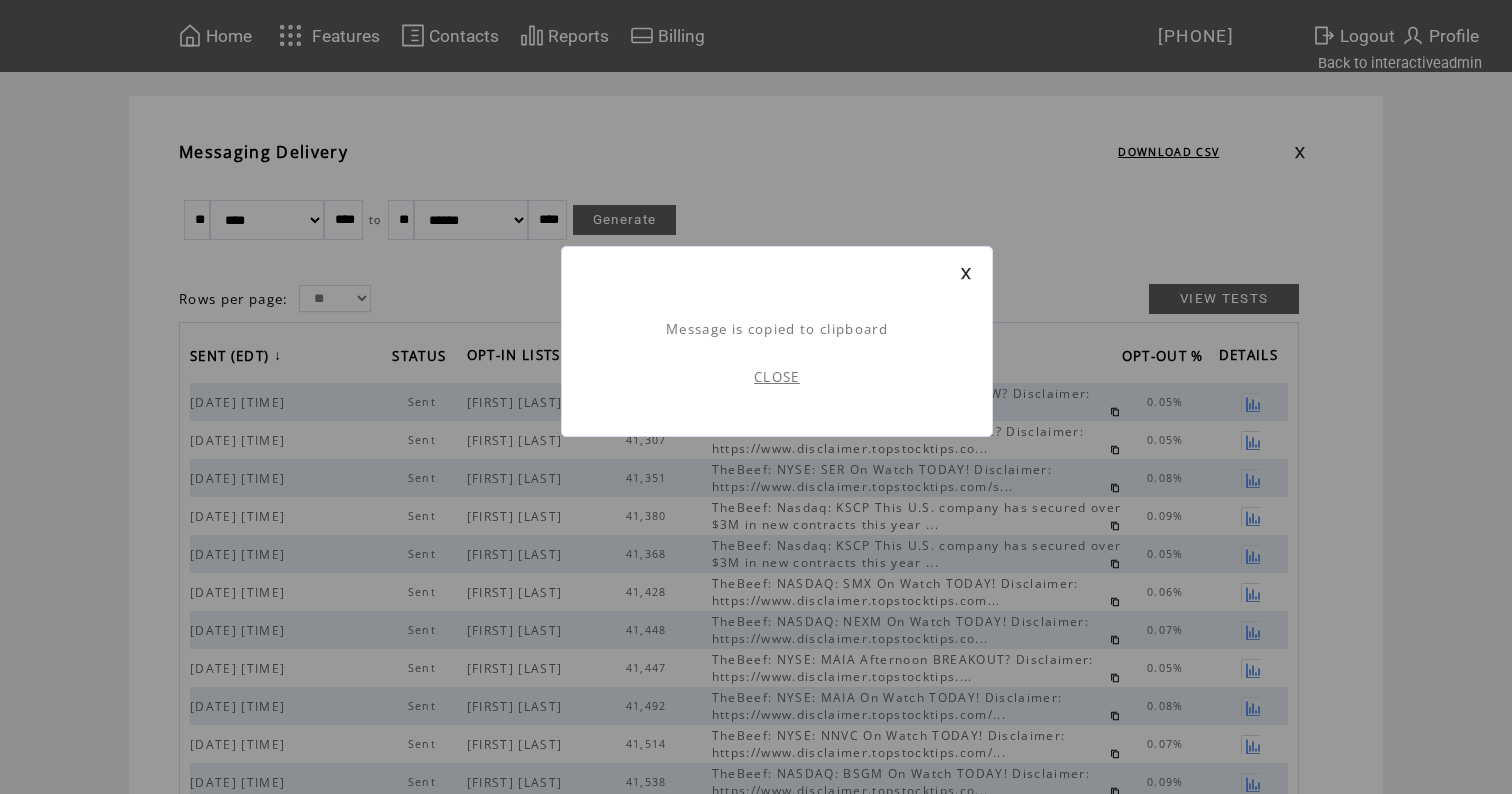 click on "CLOSE" at bounding box center [777, 377] 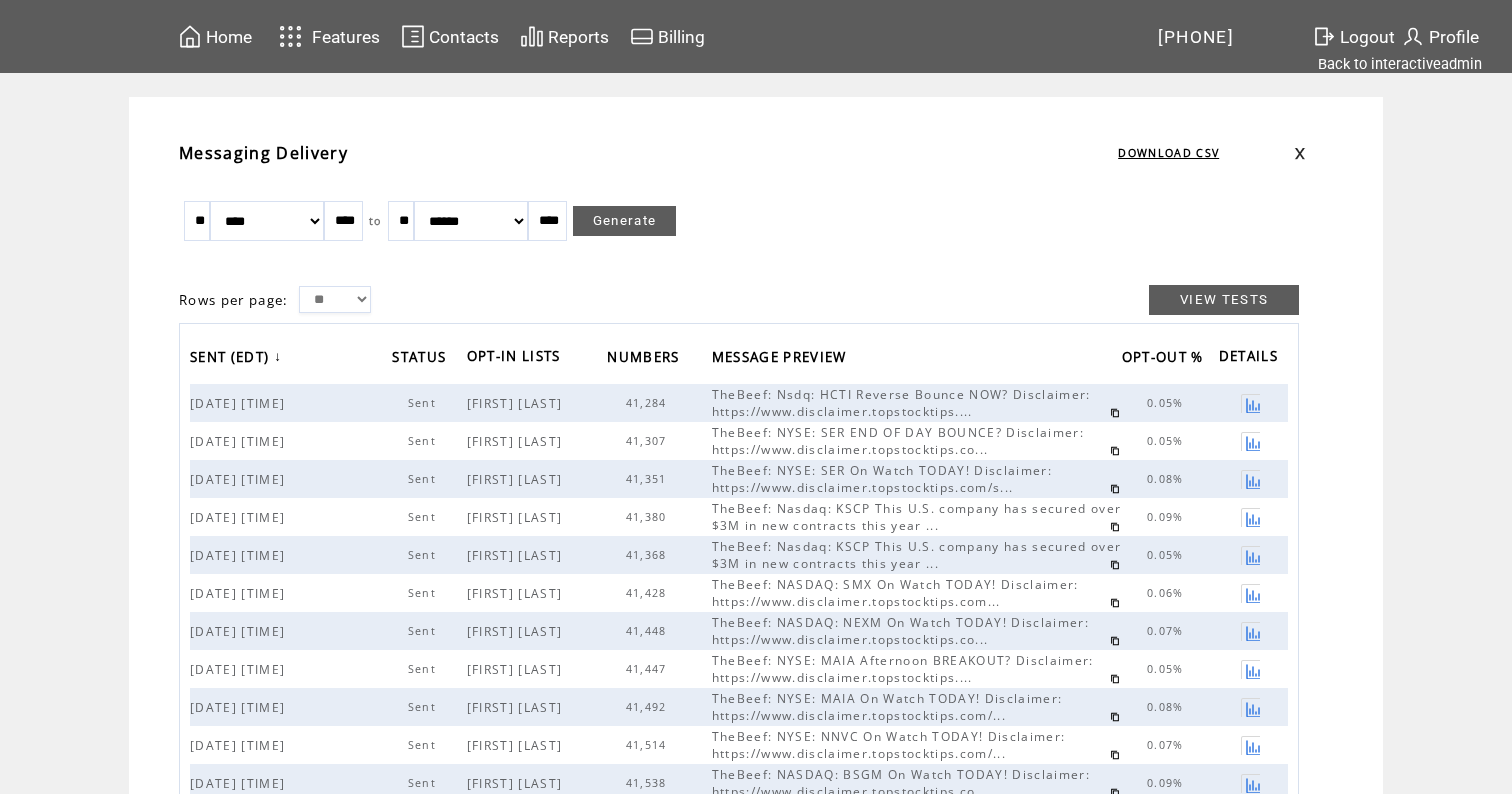 click on "Home" at bounding box center (229, 37) 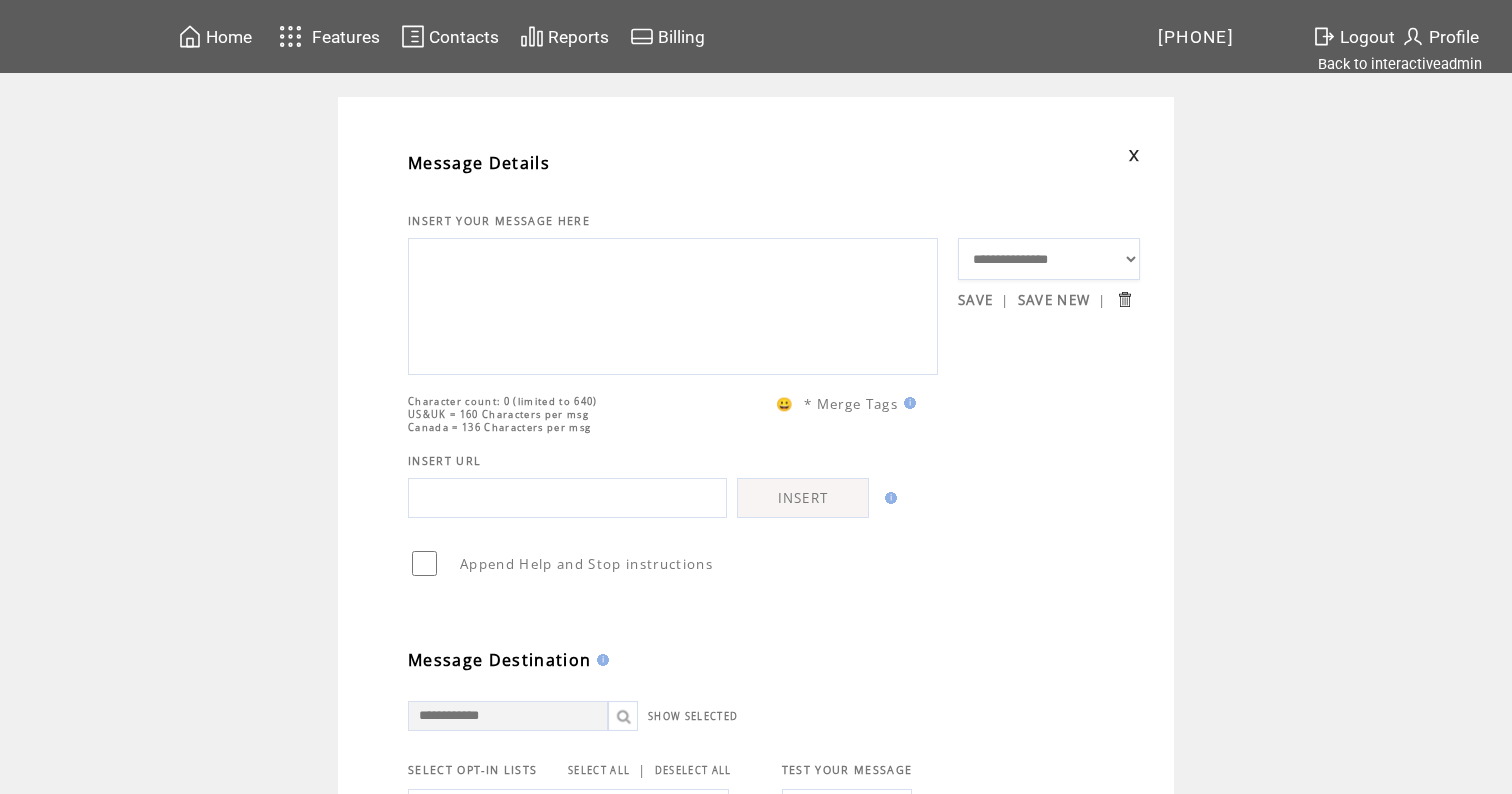 scroll, scrollTop: 0, scrollLeft: 0, axis: both 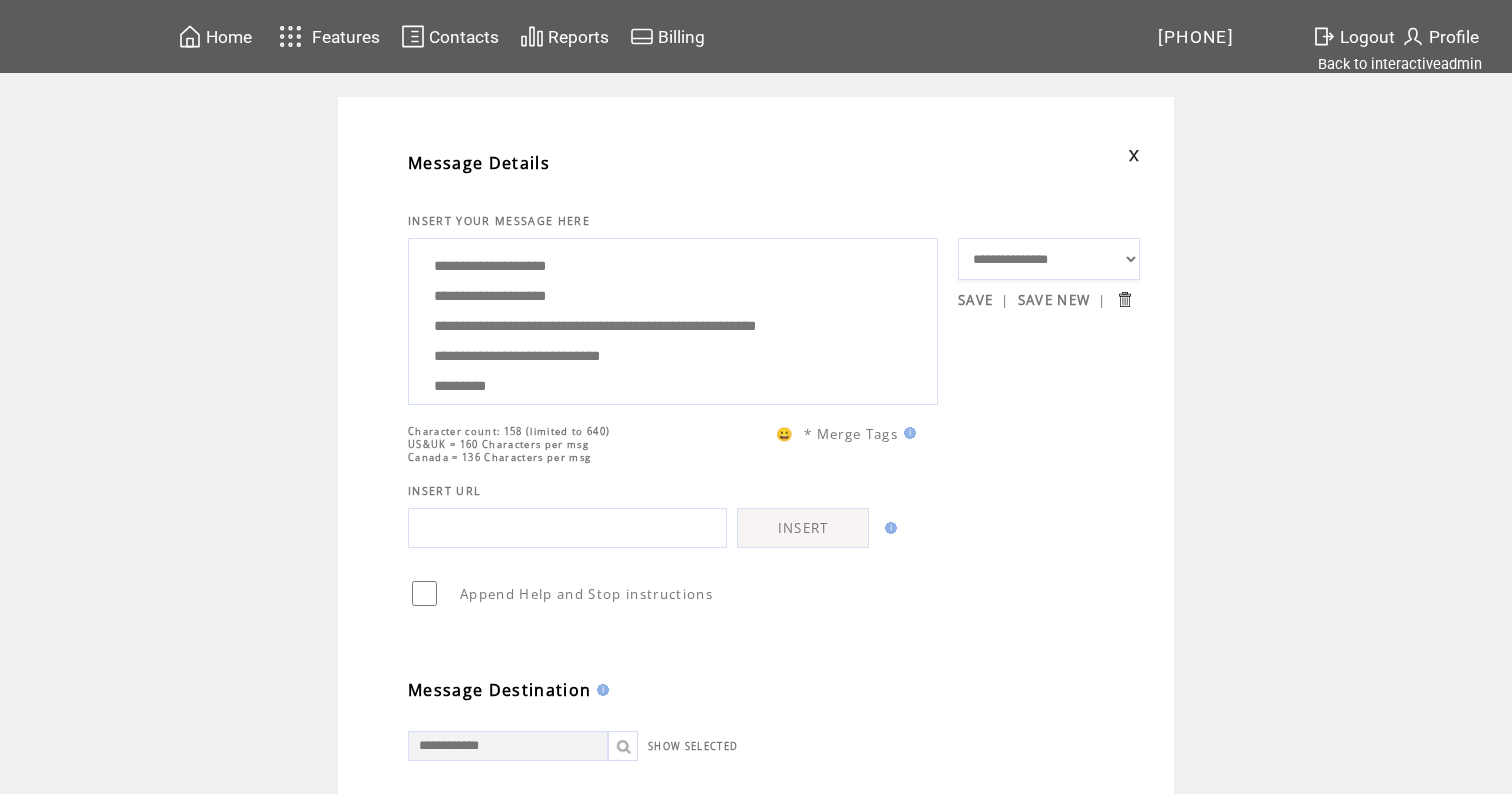 click on "**********" at bounding box center (673, 319) 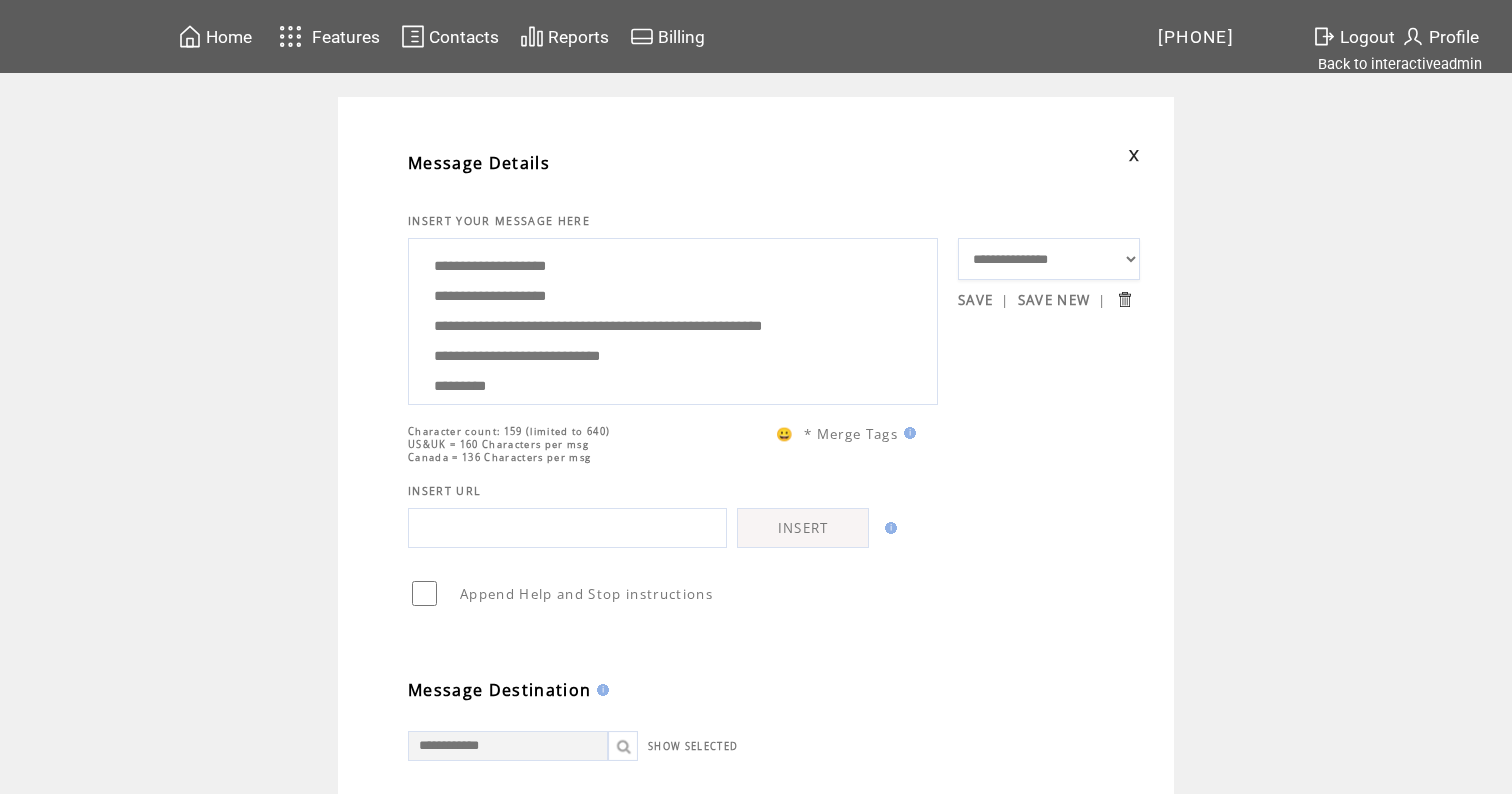 drag, startPoint x: 613, startPoint y: 311, endPoint x: 430, endPoint y: 307, distance: 183.04372 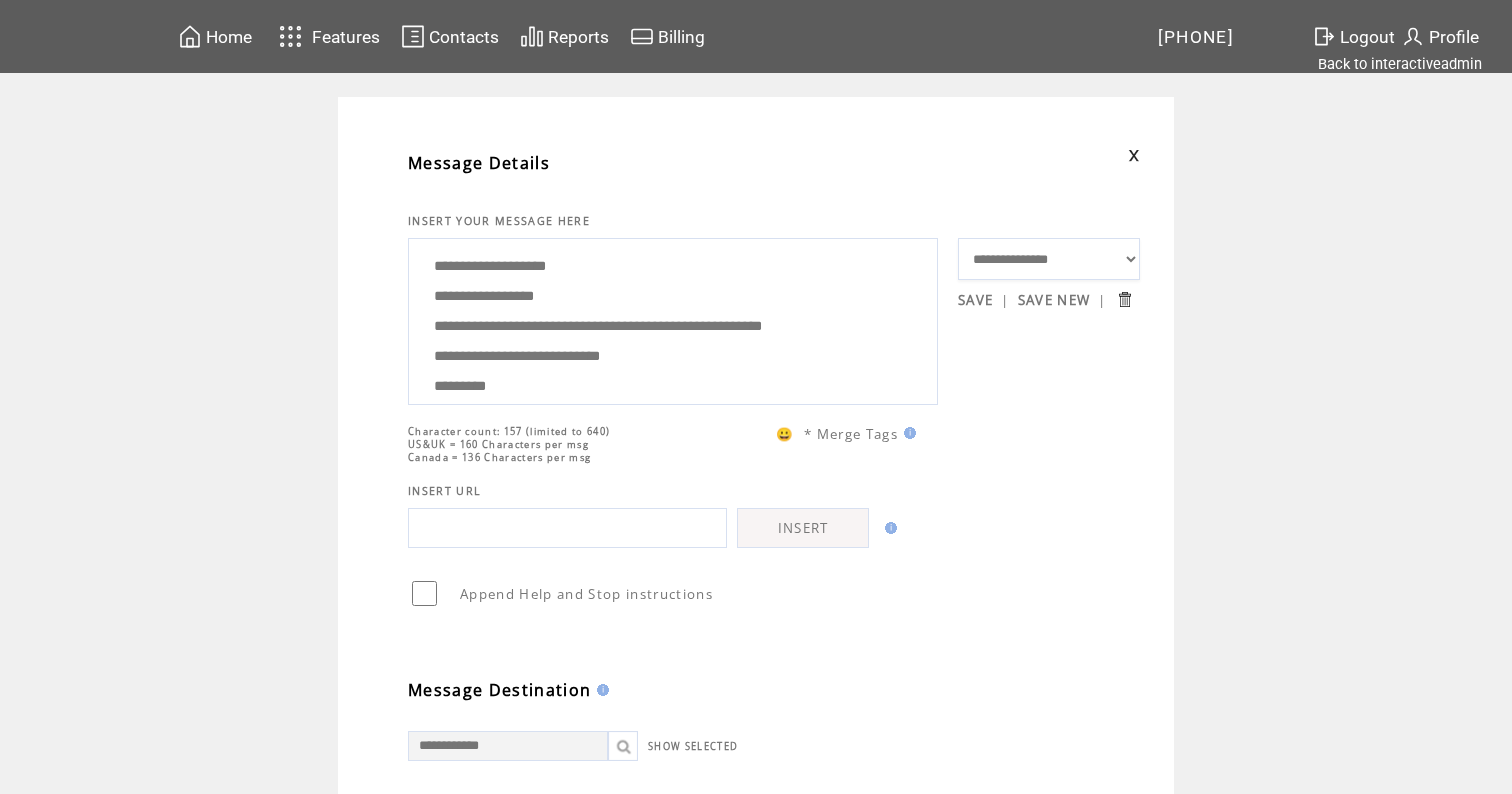 click on "**********" at bounding box center (673, 319) 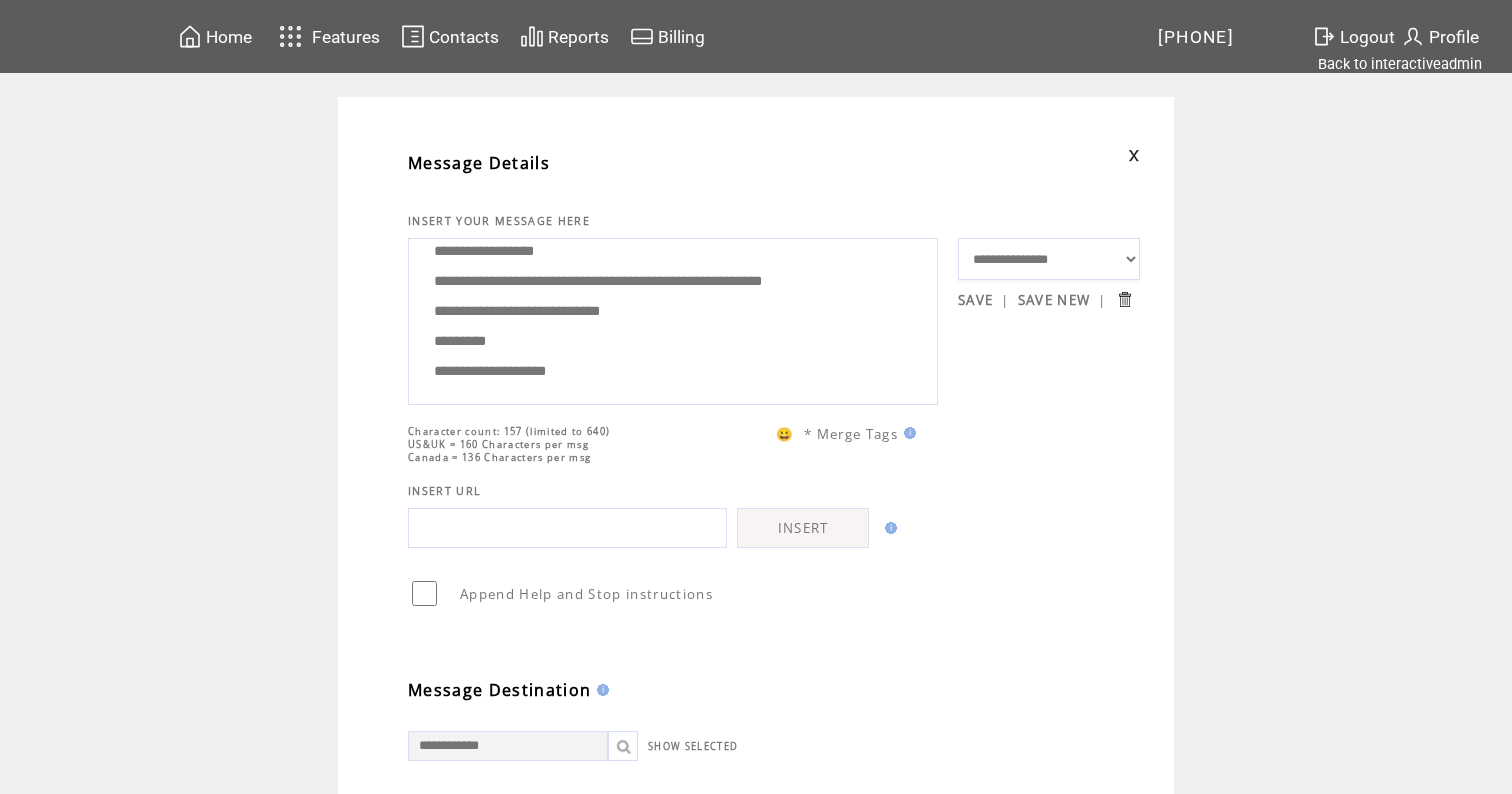 scroll, scrollTop: 100, scrollLeft: 0, axis: vertical 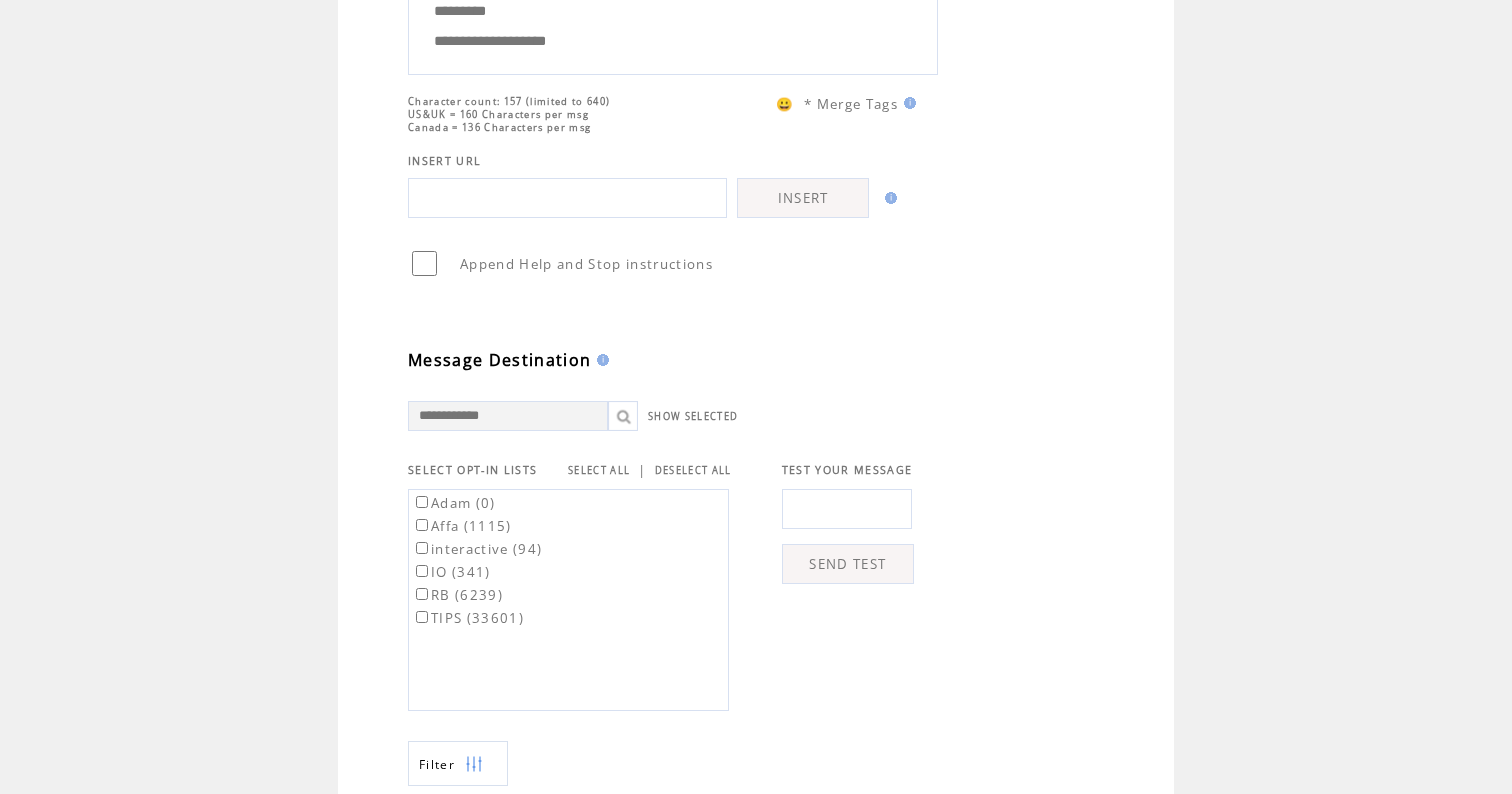 type on "**********" 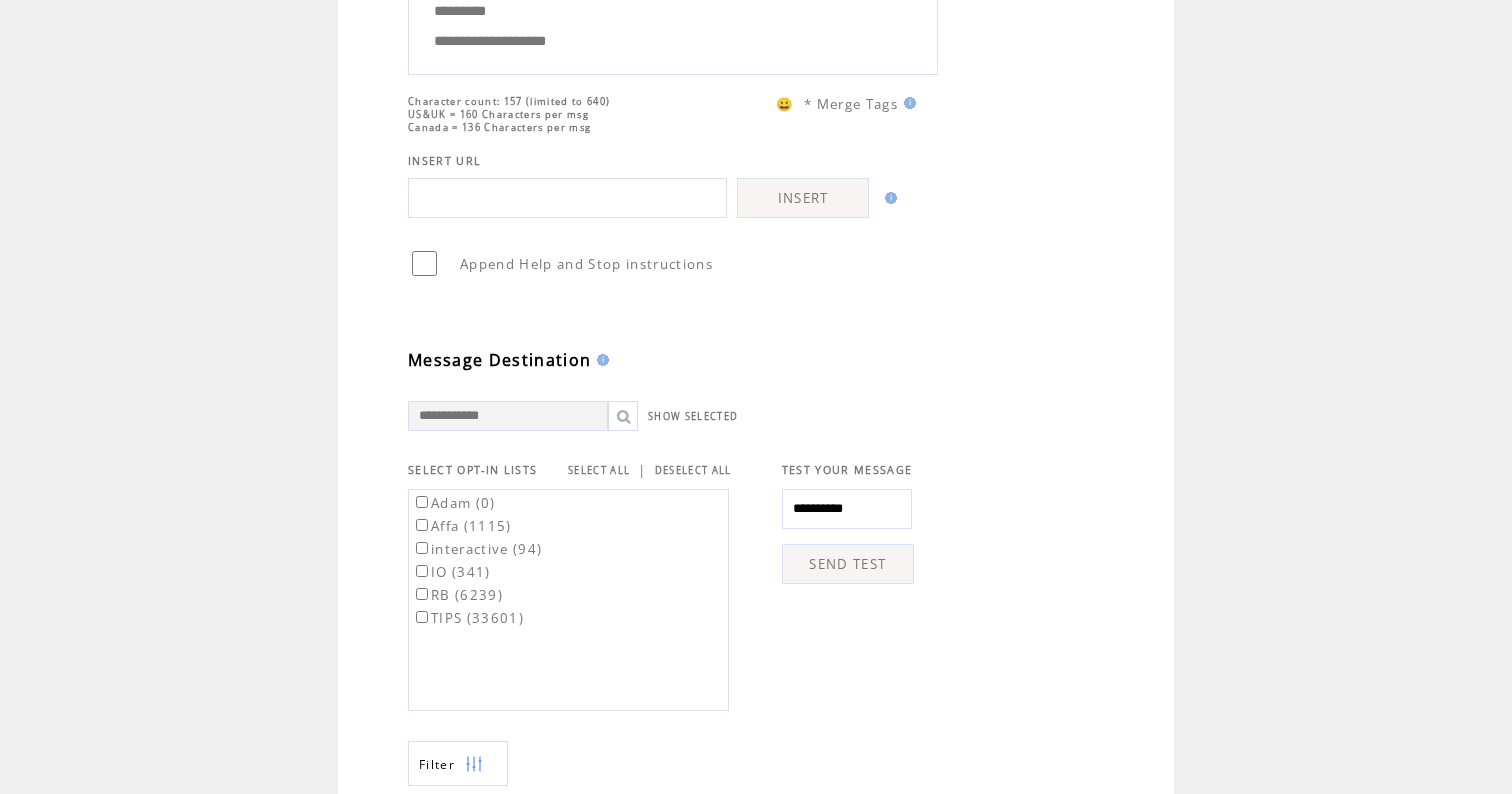 type on "**********" 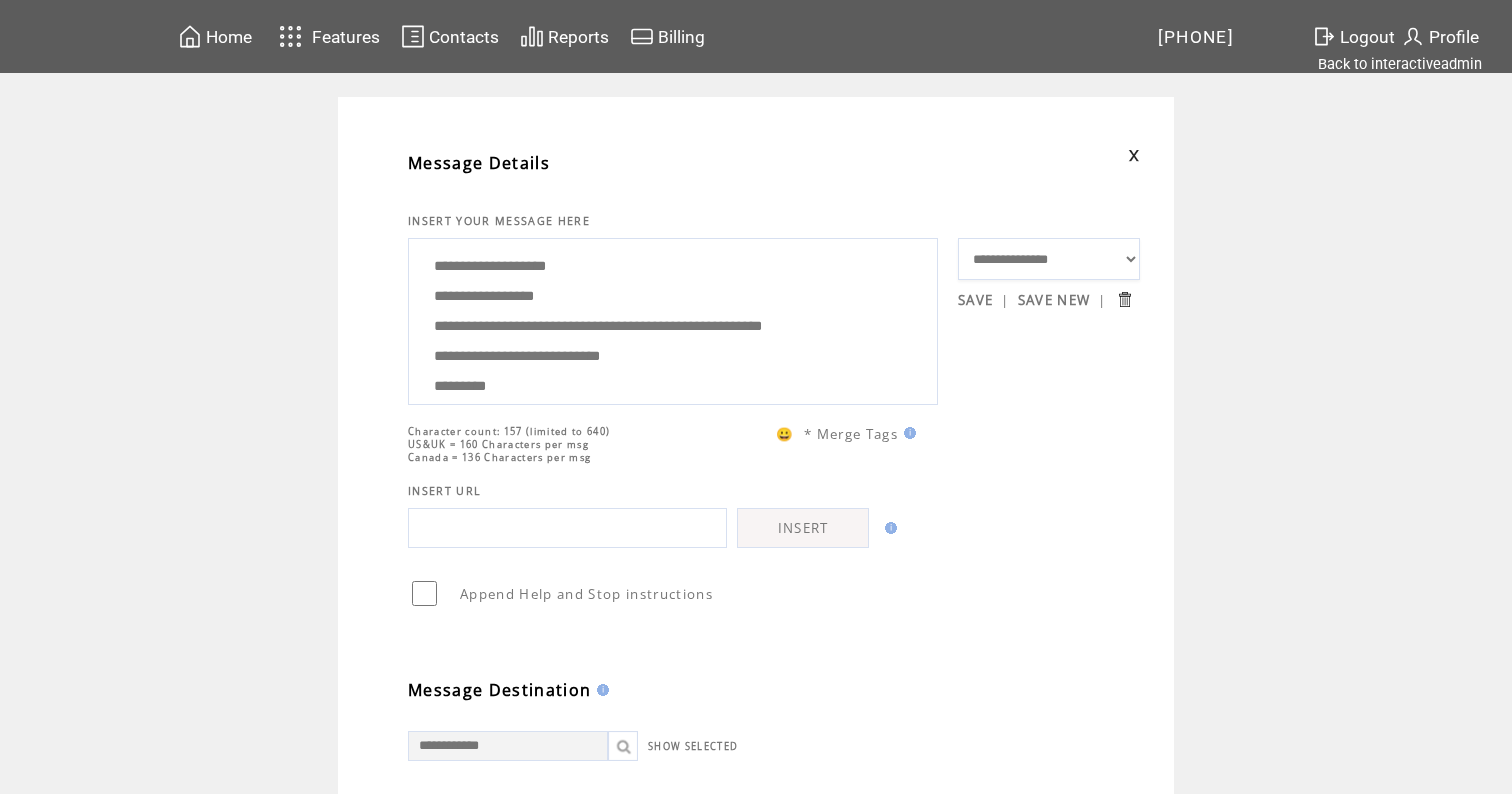 scroll, scrollTop: 0, scrollLeft: 0, axis: both 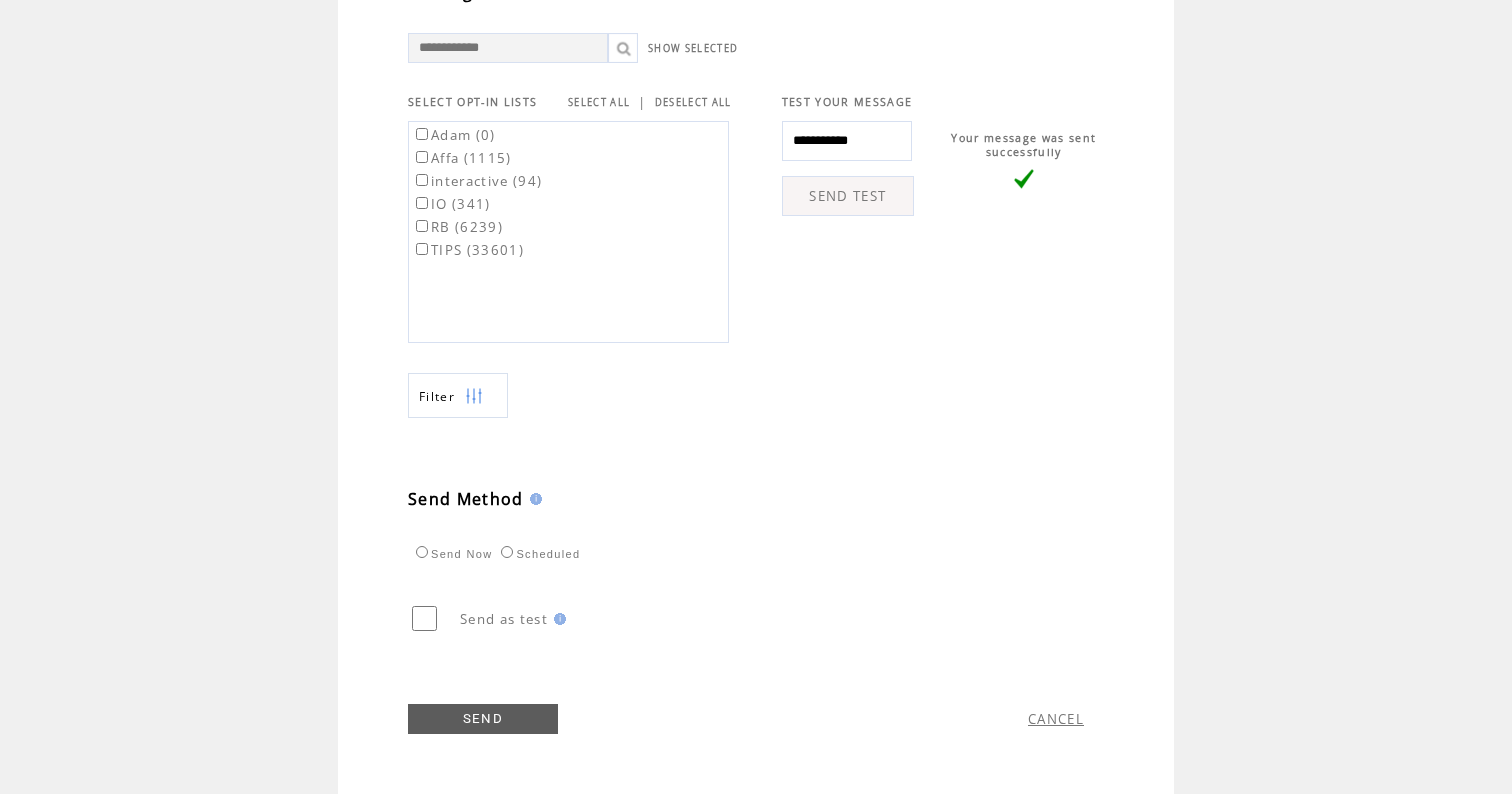 click on "SELECT ALL" at bounding box center [599, 102] 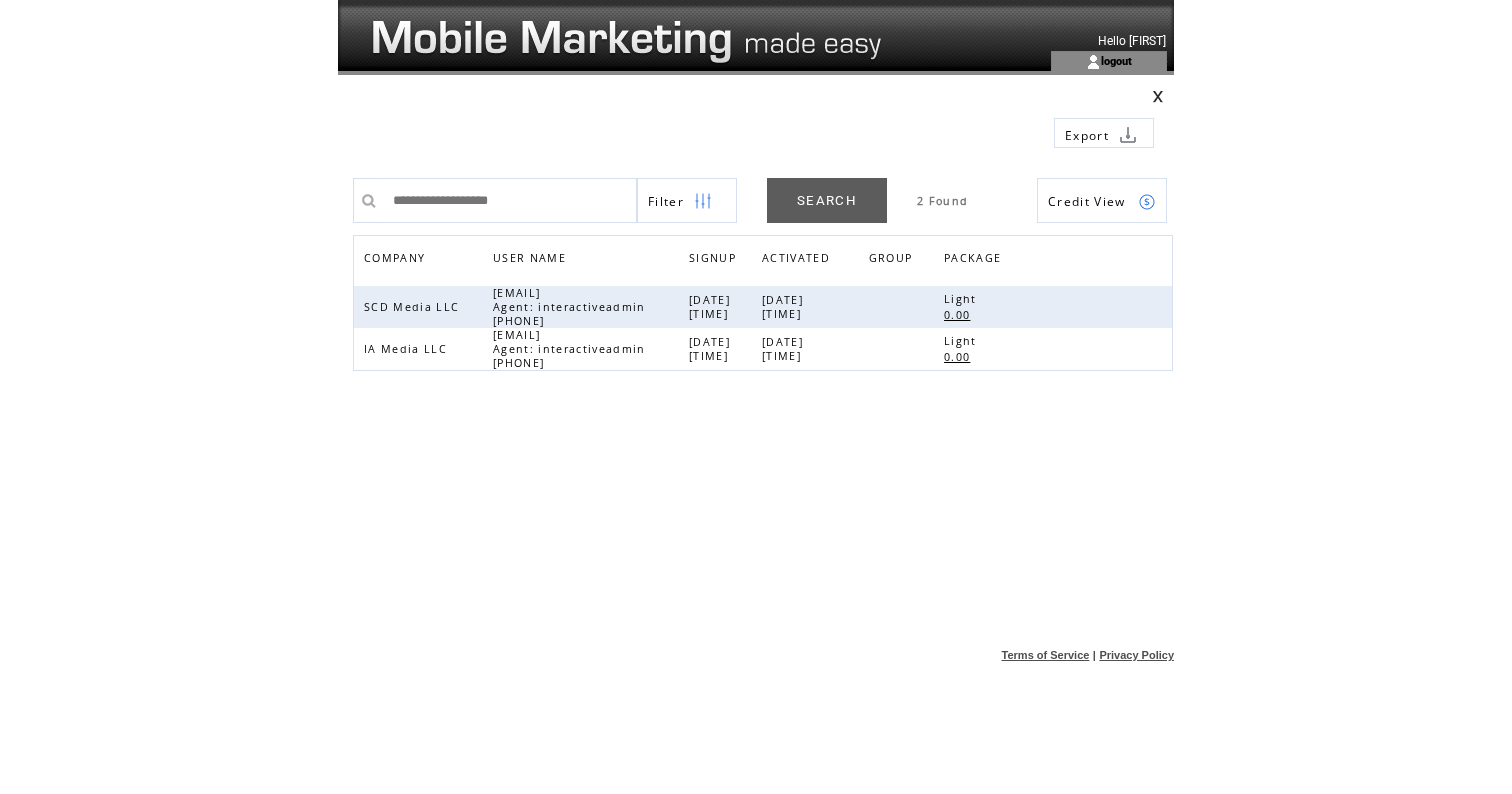 scroll, scrollTop: 0, scrollLeft: 0, axis: both 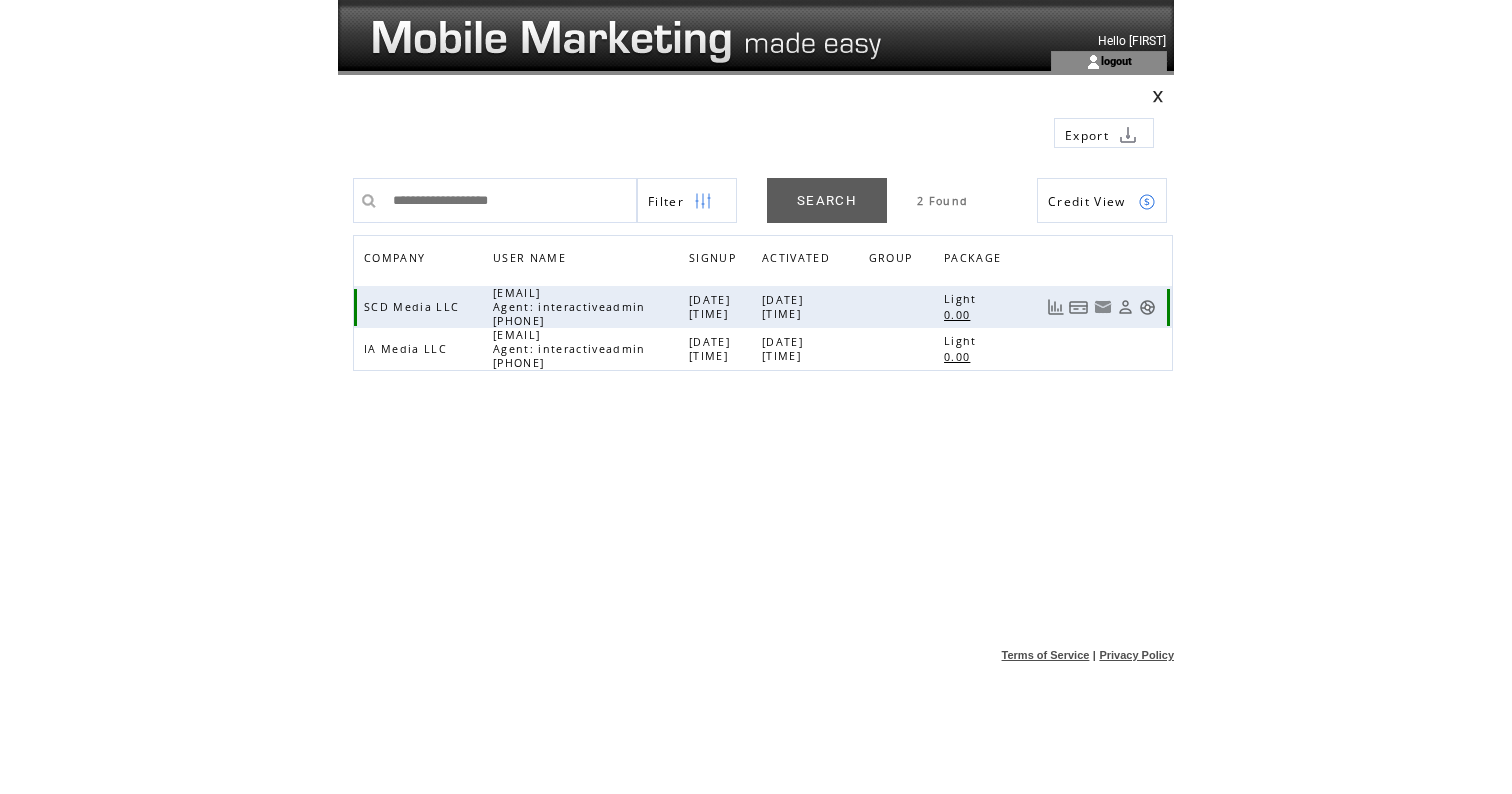 click at bounding box center (1147, 307) 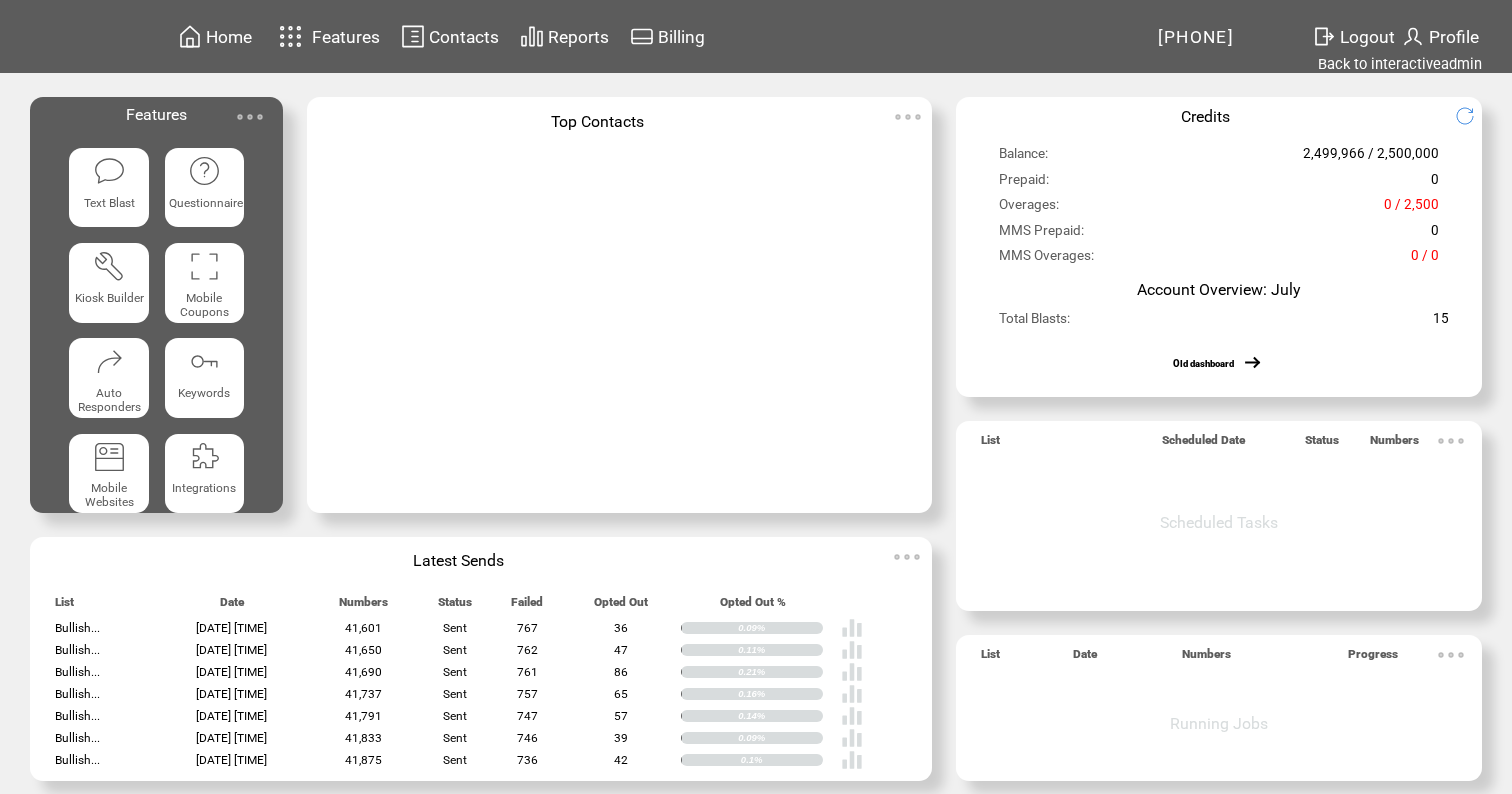 scroll, scrollTop: 0, scrollLeft: 0, axis: both 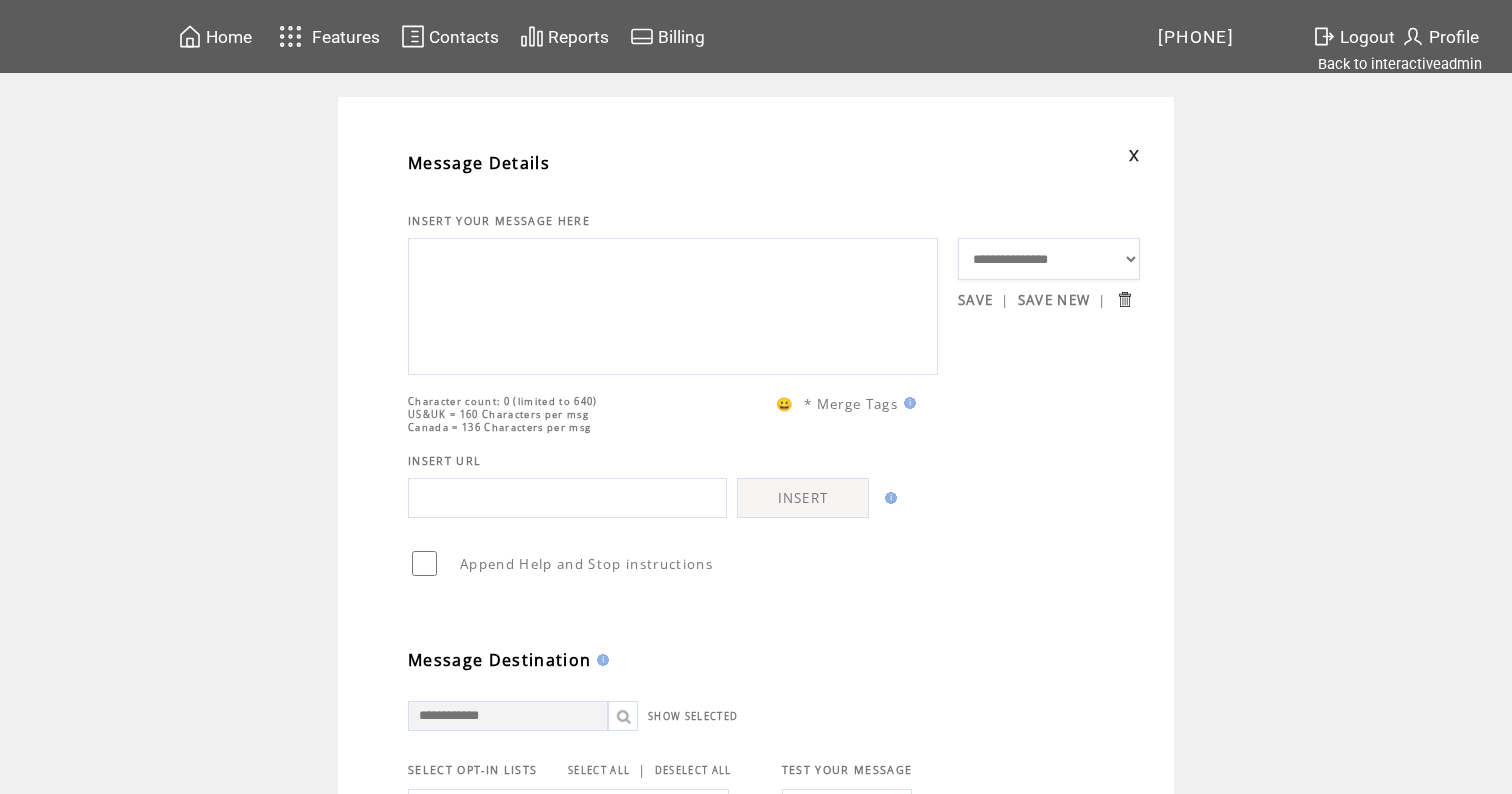 click at bounding box center (673, 304) 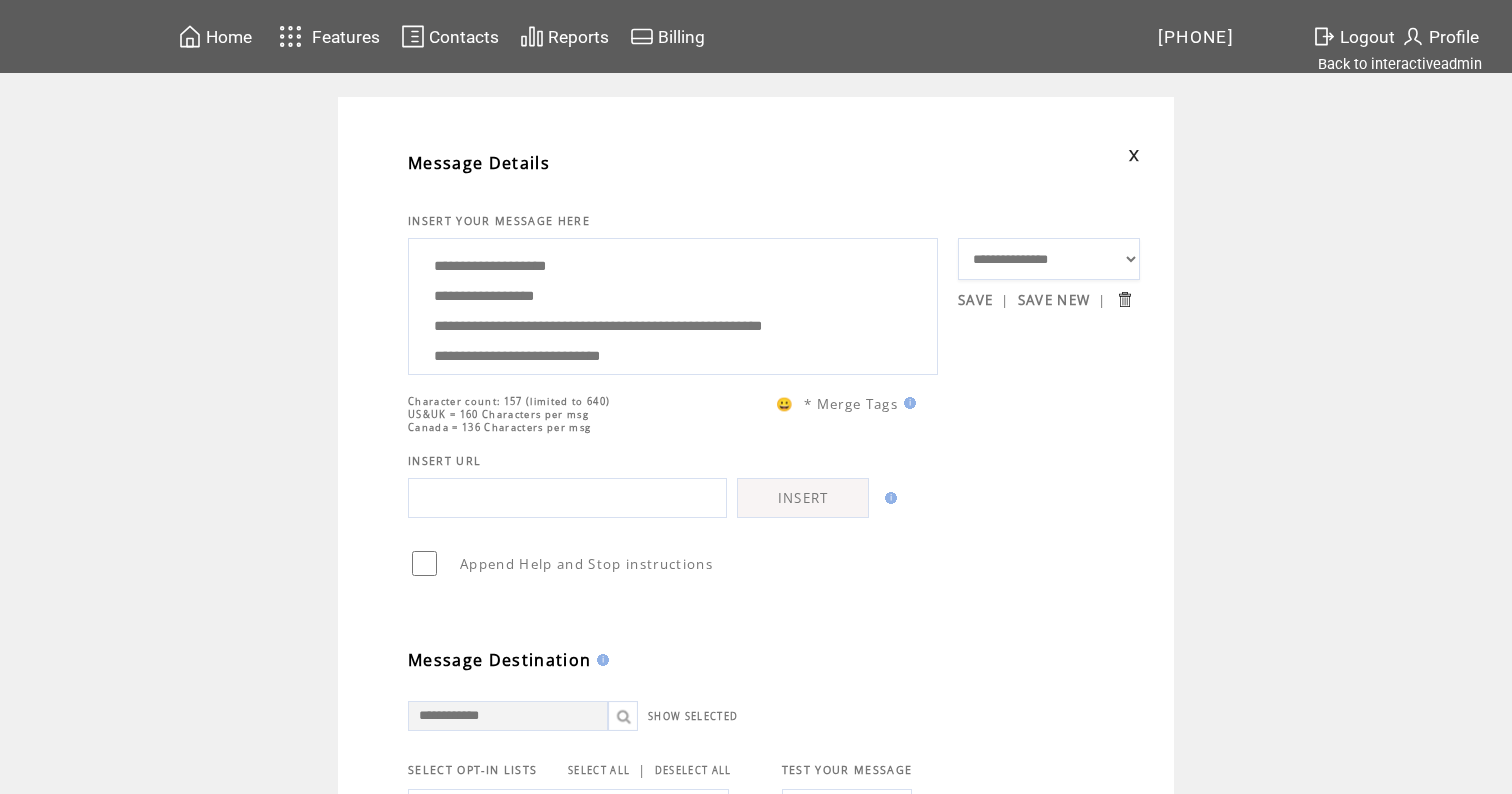 scroll, scrollTop: 100, scrollLeft: 0, axis: vertical 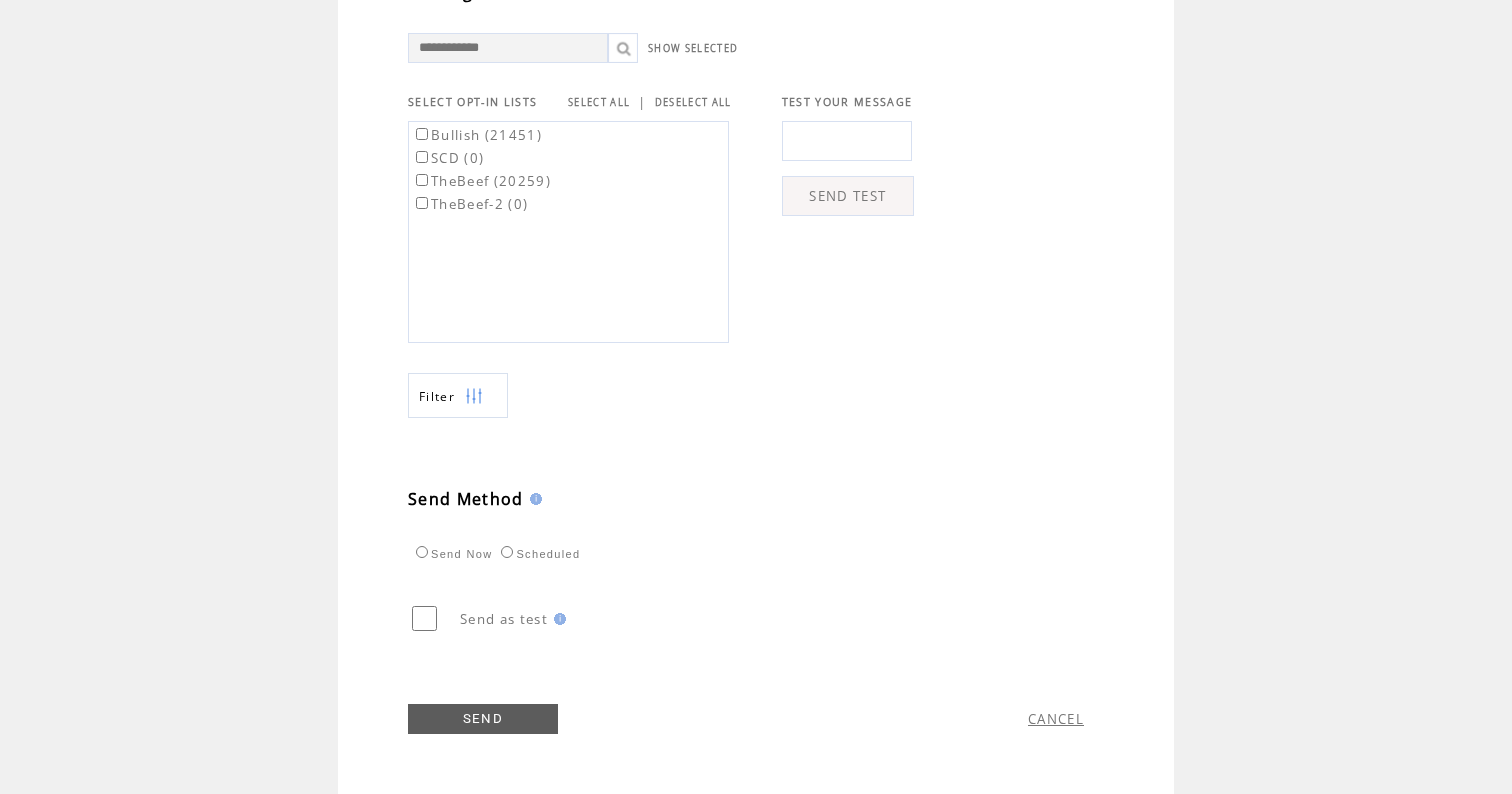 type on "**********" 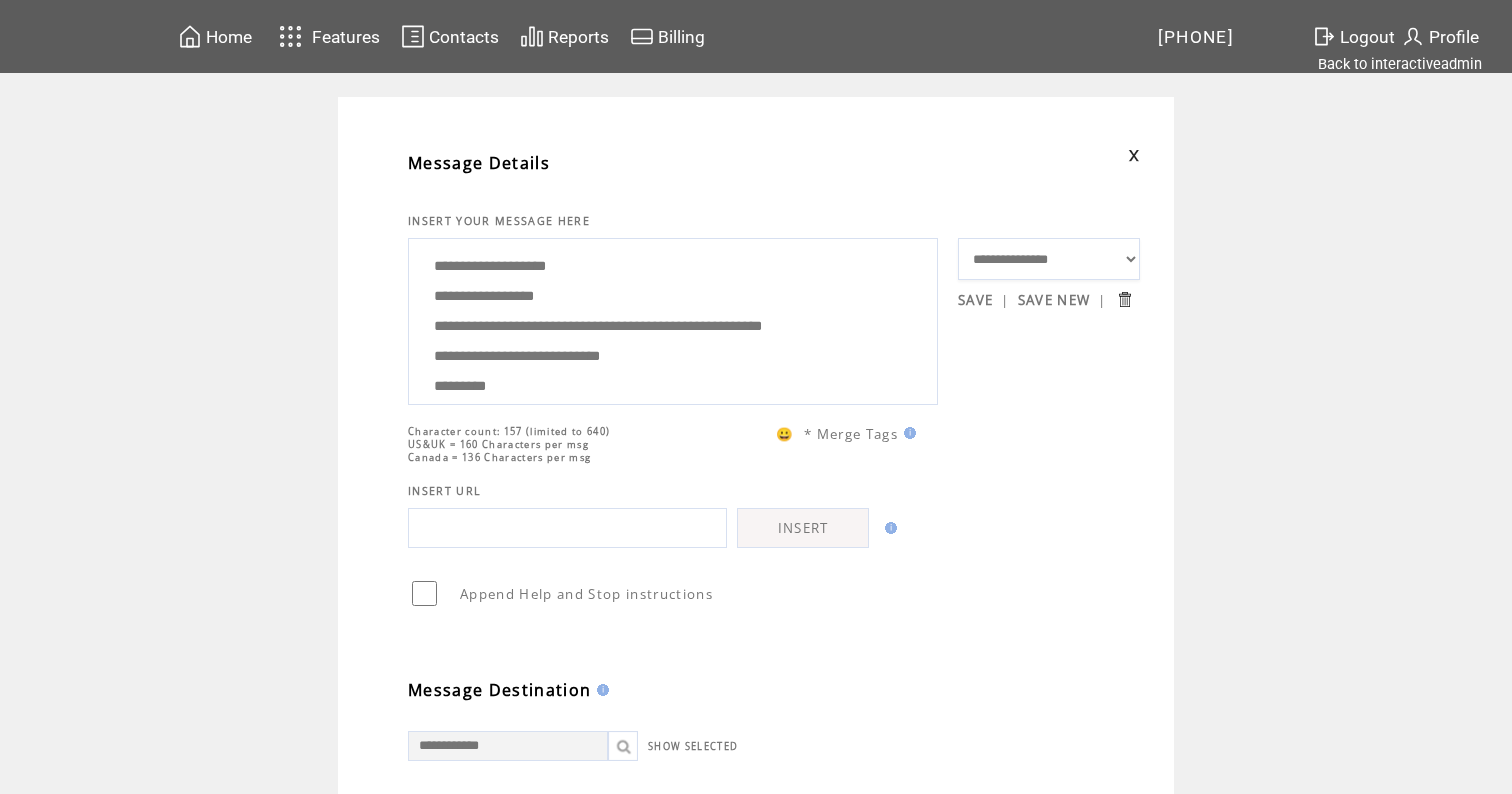 scroll, scrollTop: 1, scrollLeft: 0, axis: vertical 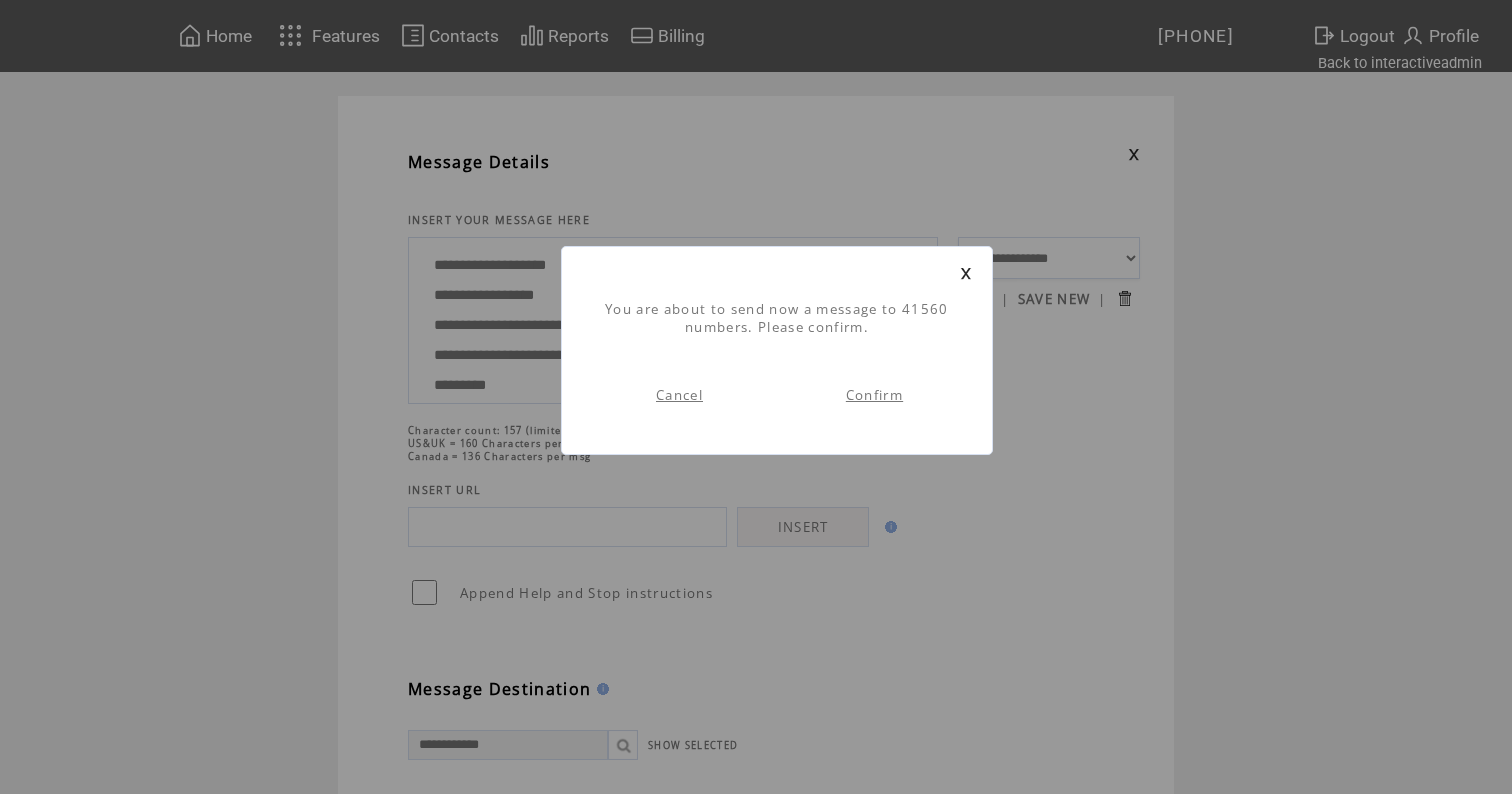 click on "Confirm" at bounding box center (874, 395) 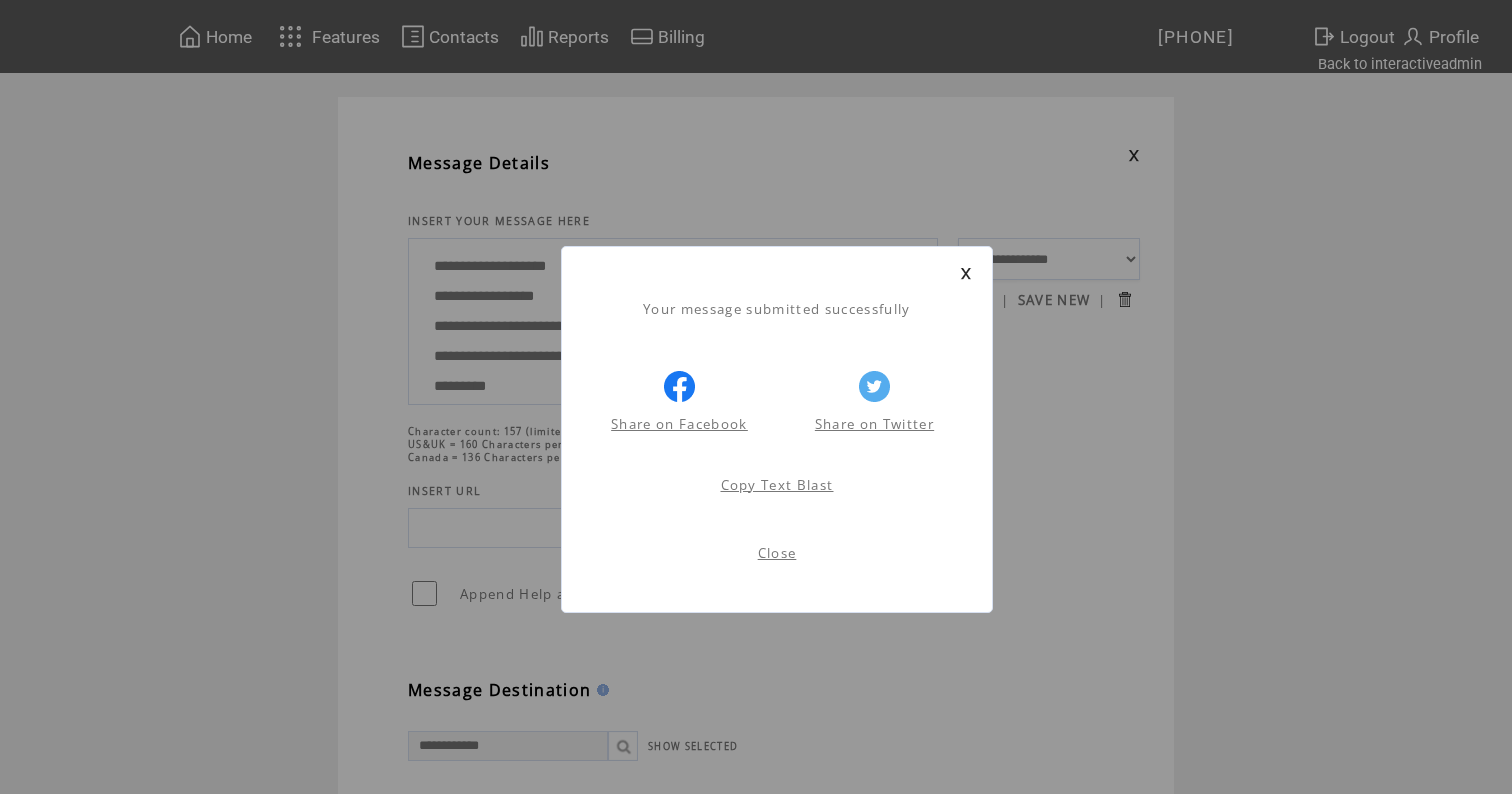 scroll, scrollTop: 1, scrollLeft: 0, axis: vertical 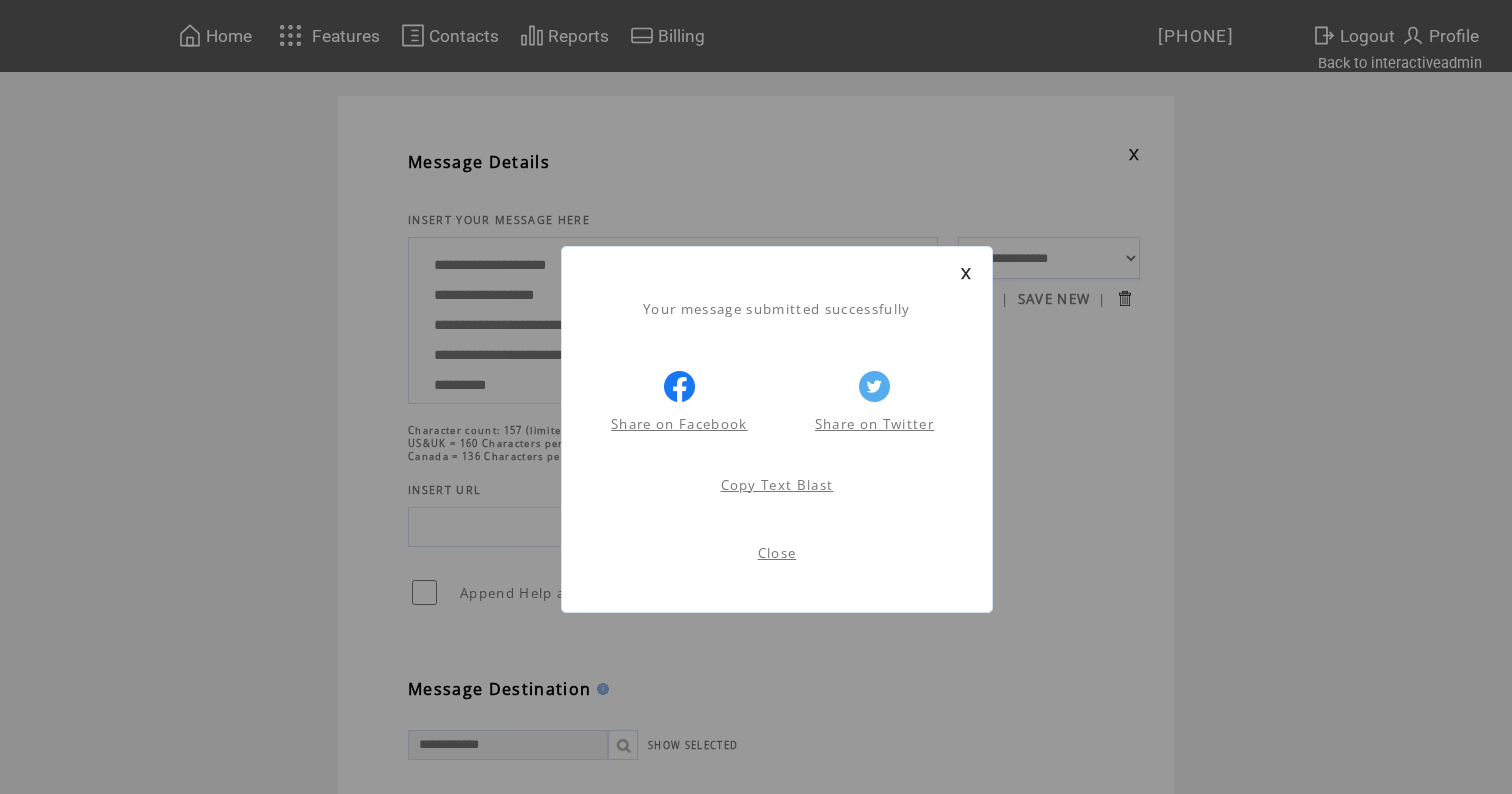 click at bounding box center [966, 273] 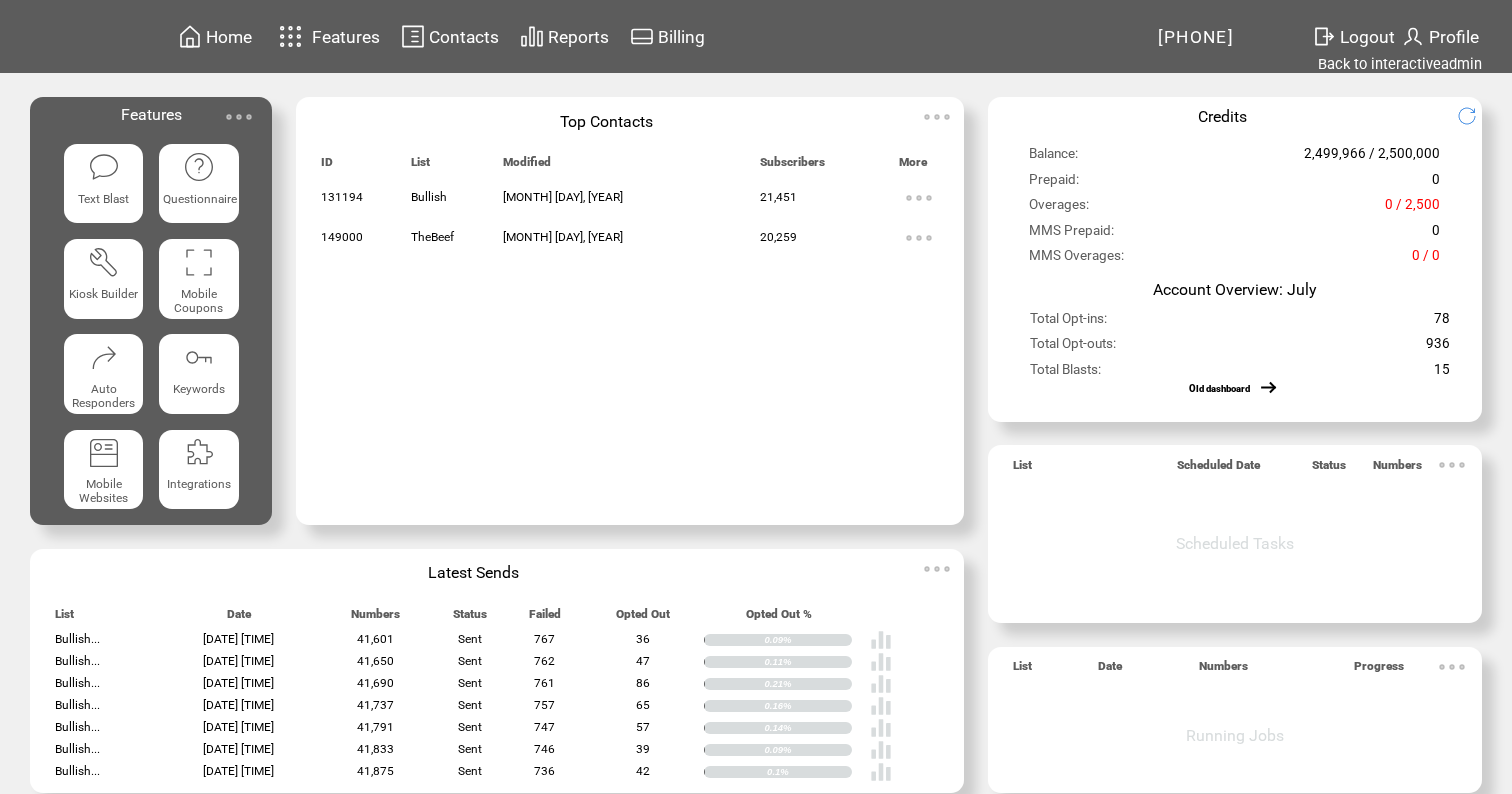 scroll, scrollTop: 0, scrollLeft: 0, axis: both 